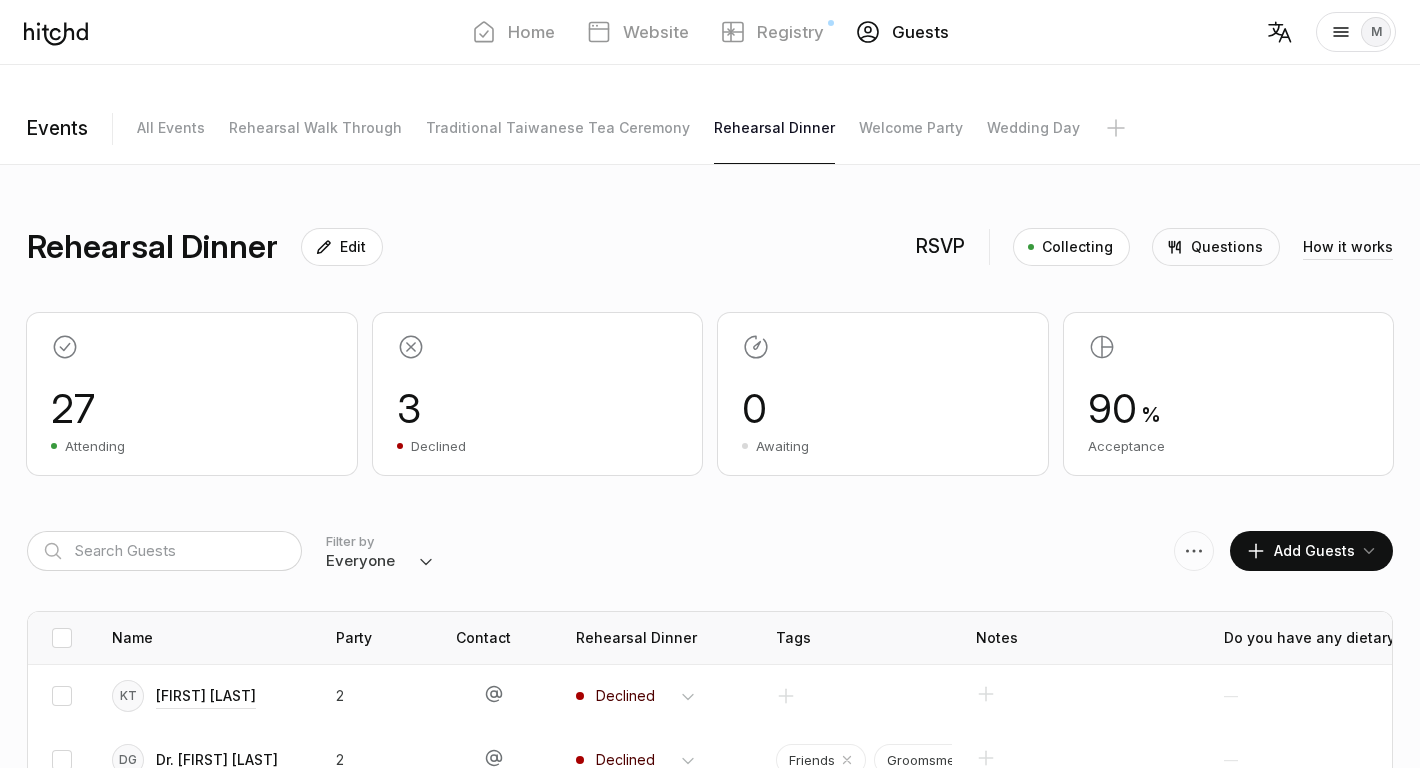 scroll, scrollTop: 0, scrollLeft: 0, axis: both 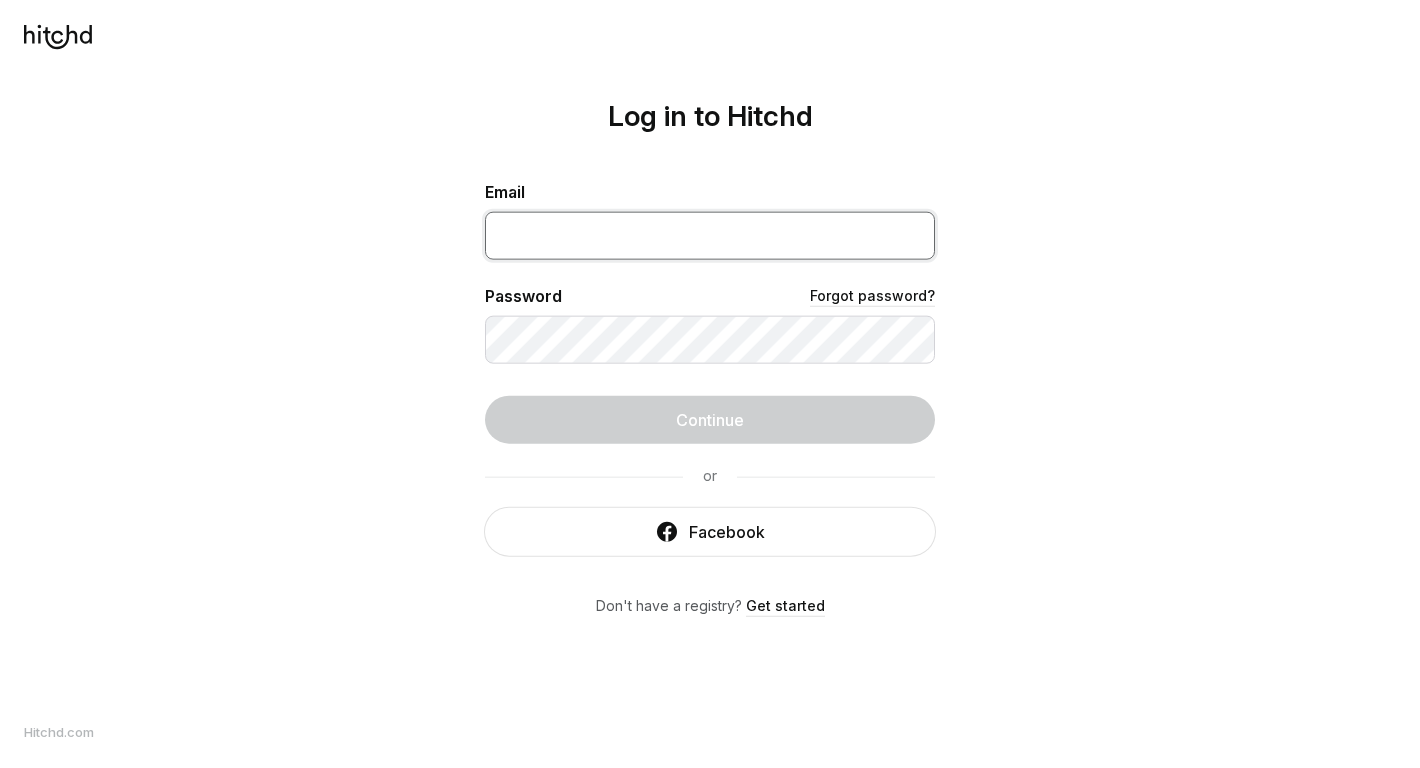 click at bounding box center (710, 236) 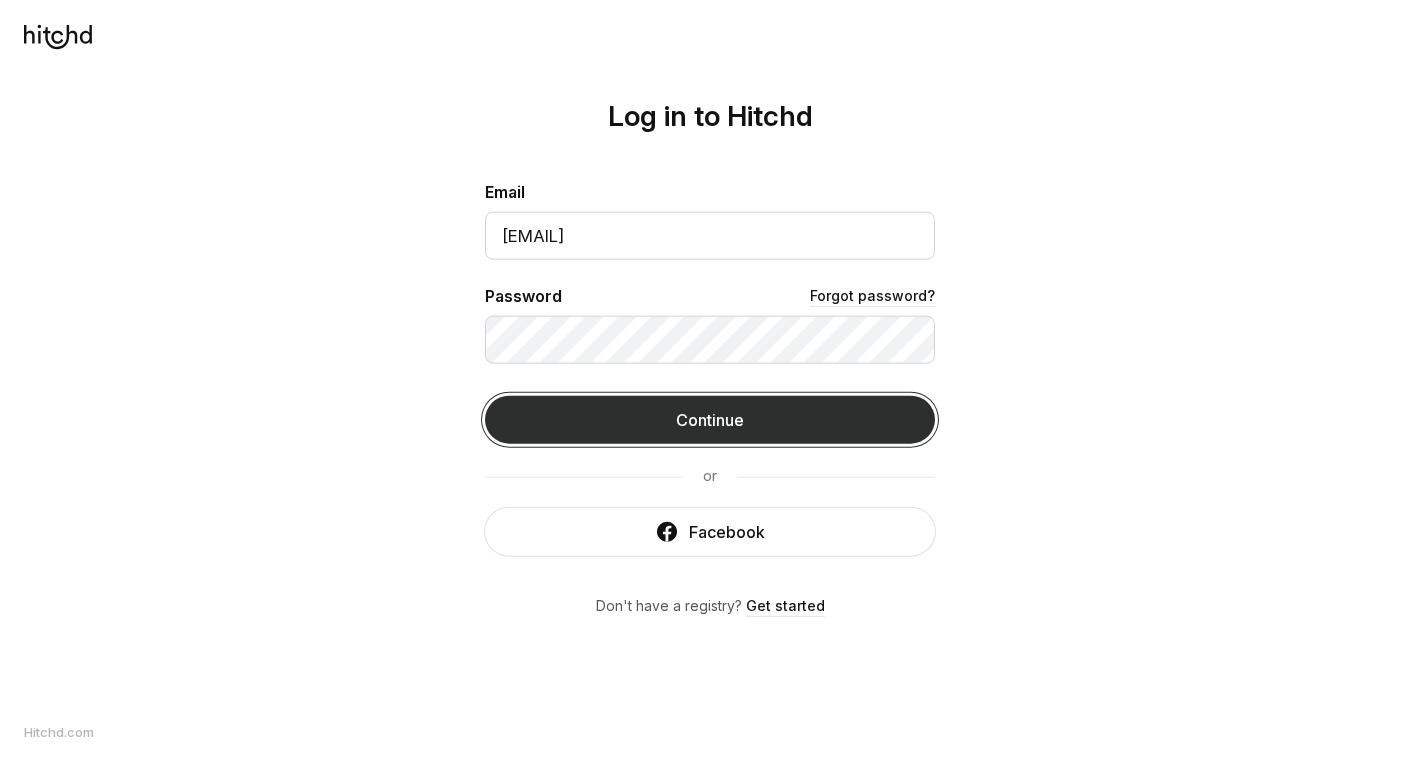 click on "Continue" at bounding box center (710, 420) 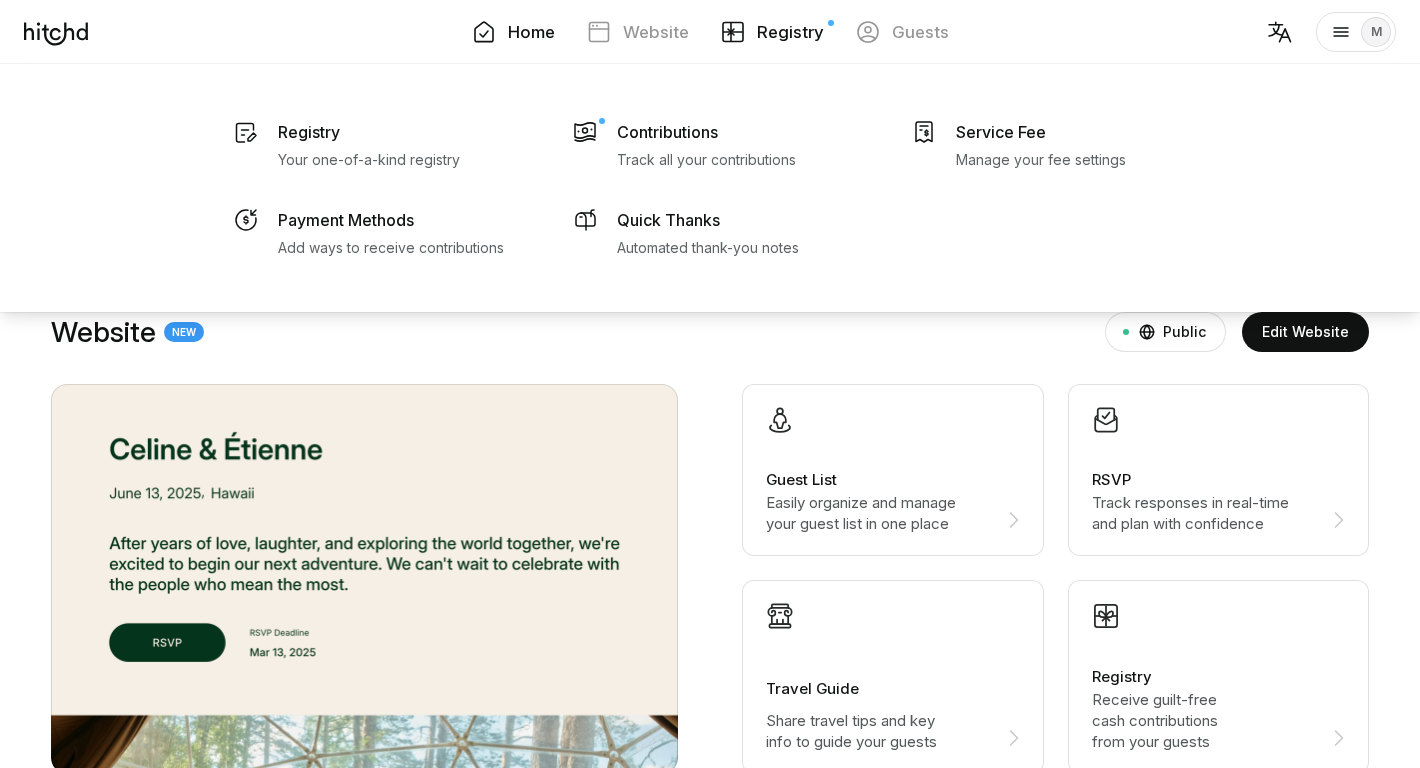 click on "Registry" at bounding box center (790, 32) 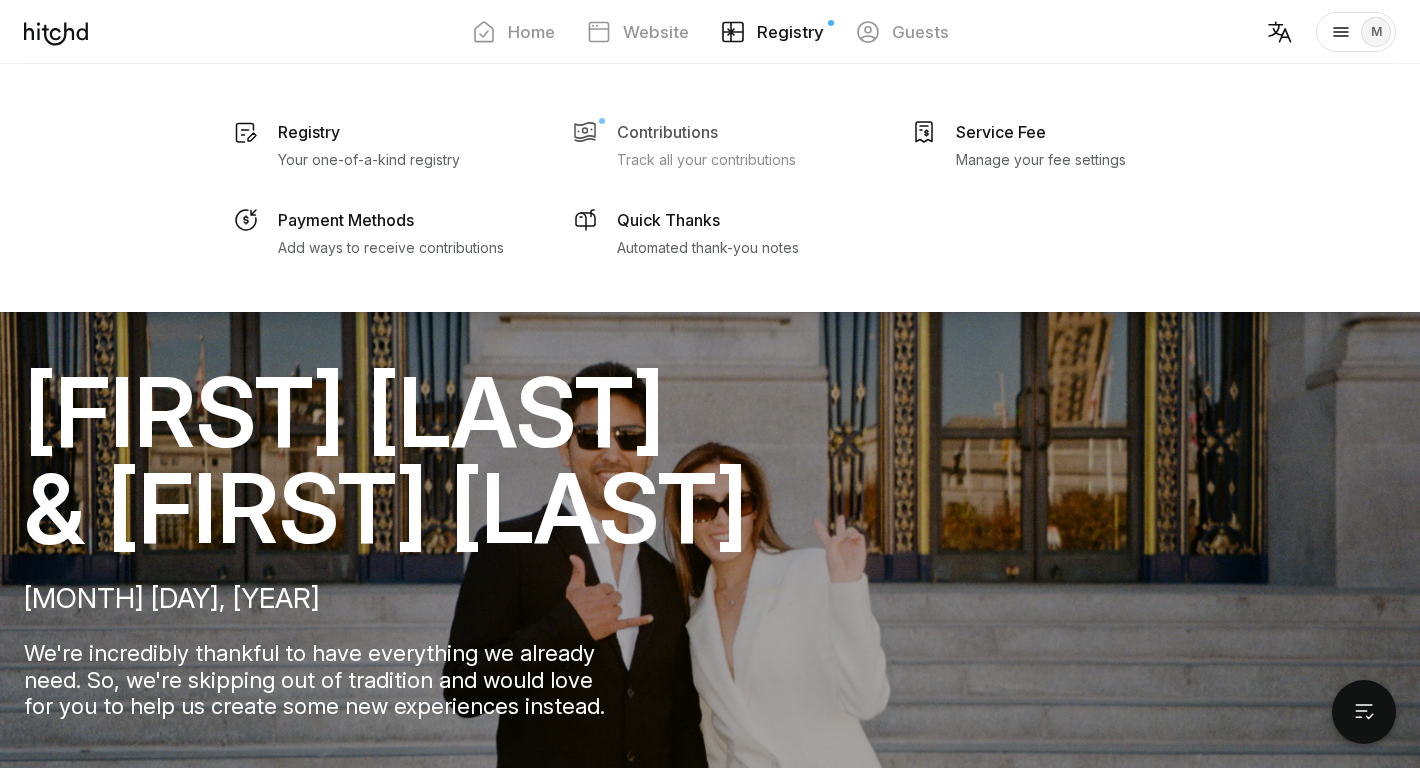 click on "Track all your contributions" at bounding box center (369, 160) 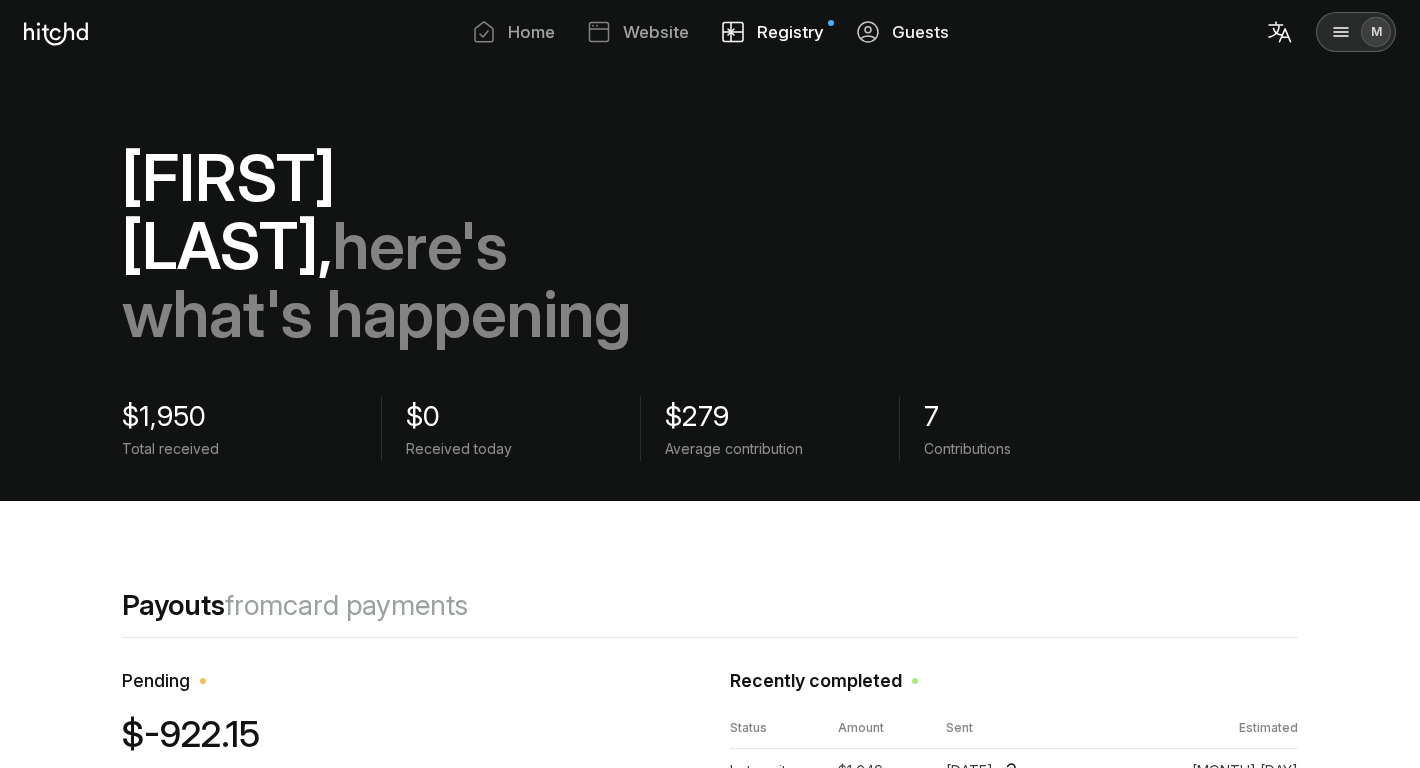 click on "Guests" at bounding box center [920, 32] 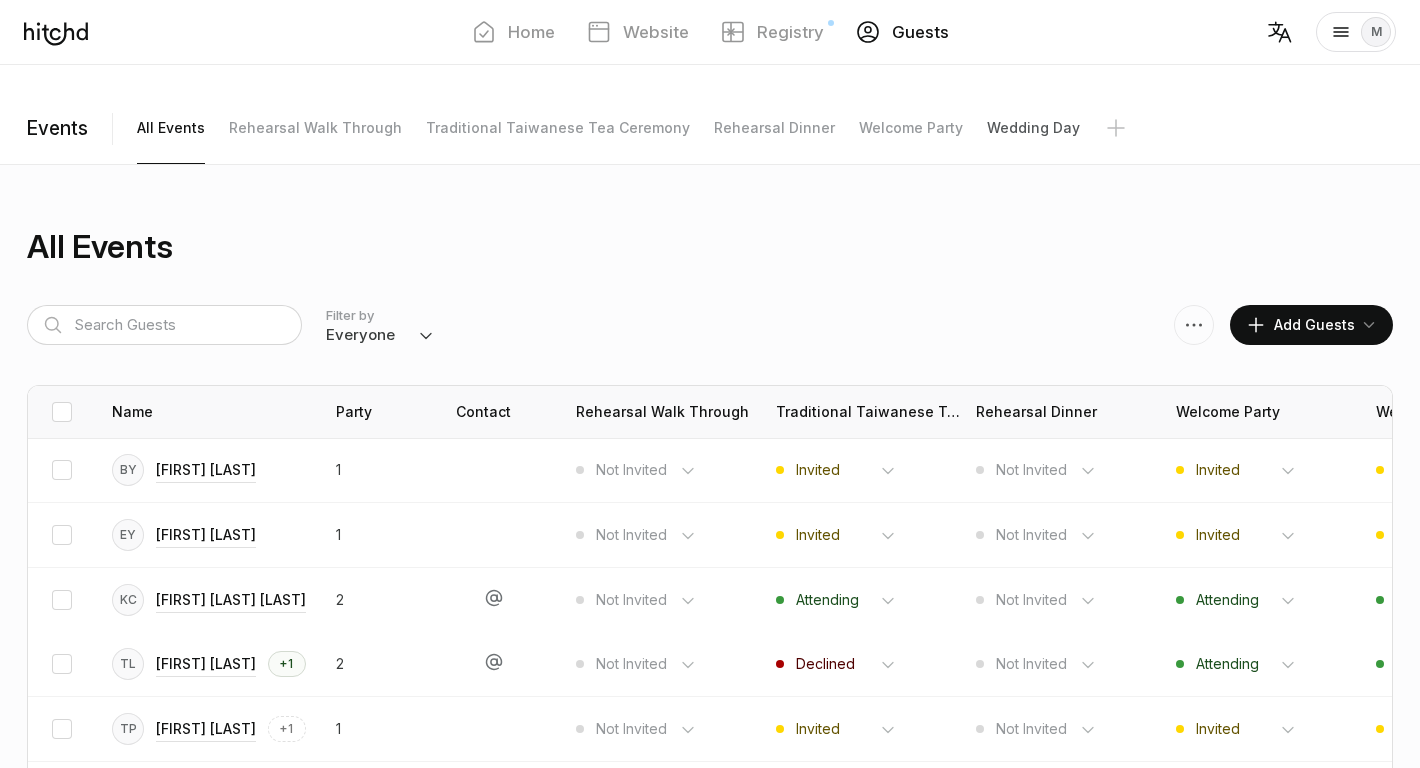 click on "Wedding Day" at bounding box center (171, 128) 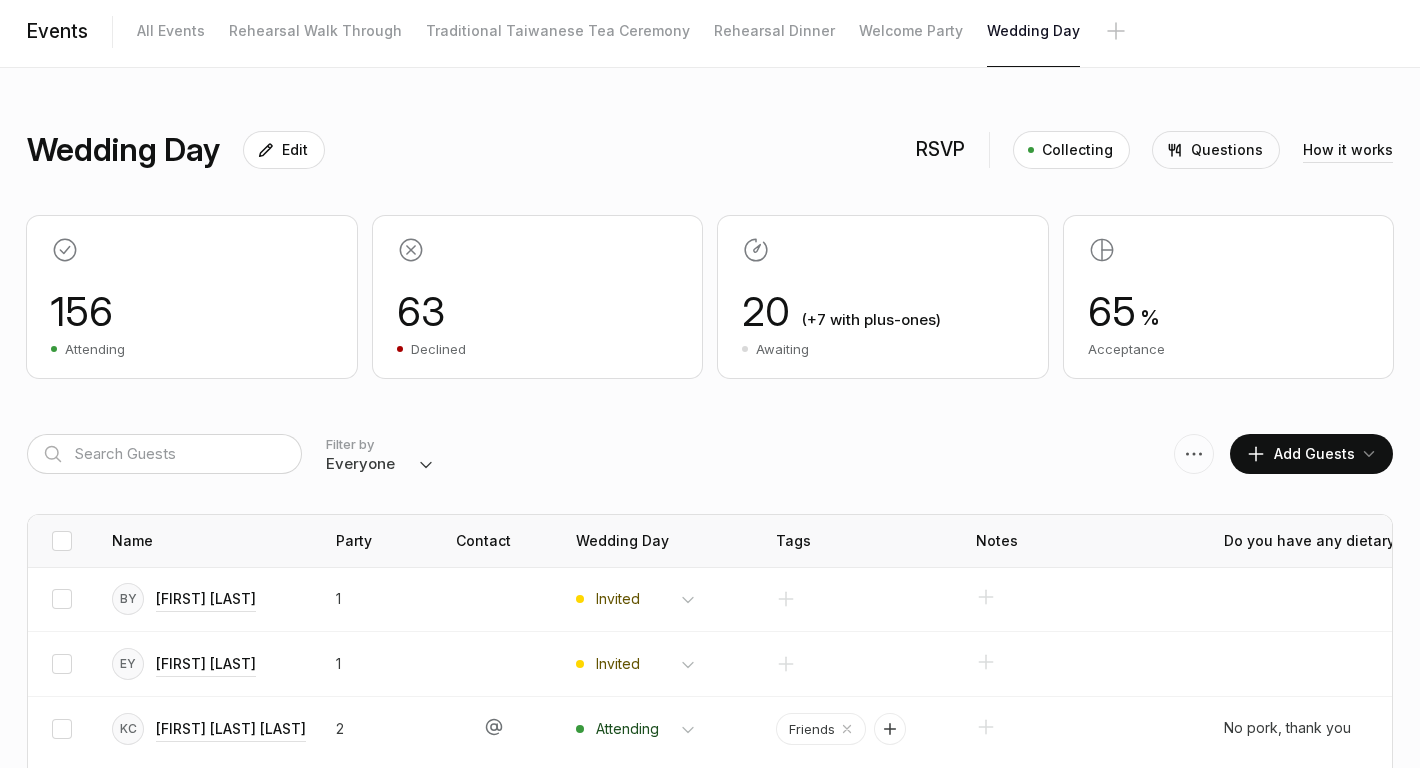 scroll, scrollTop: 93, scrollLeft: 0, axis: vertical 